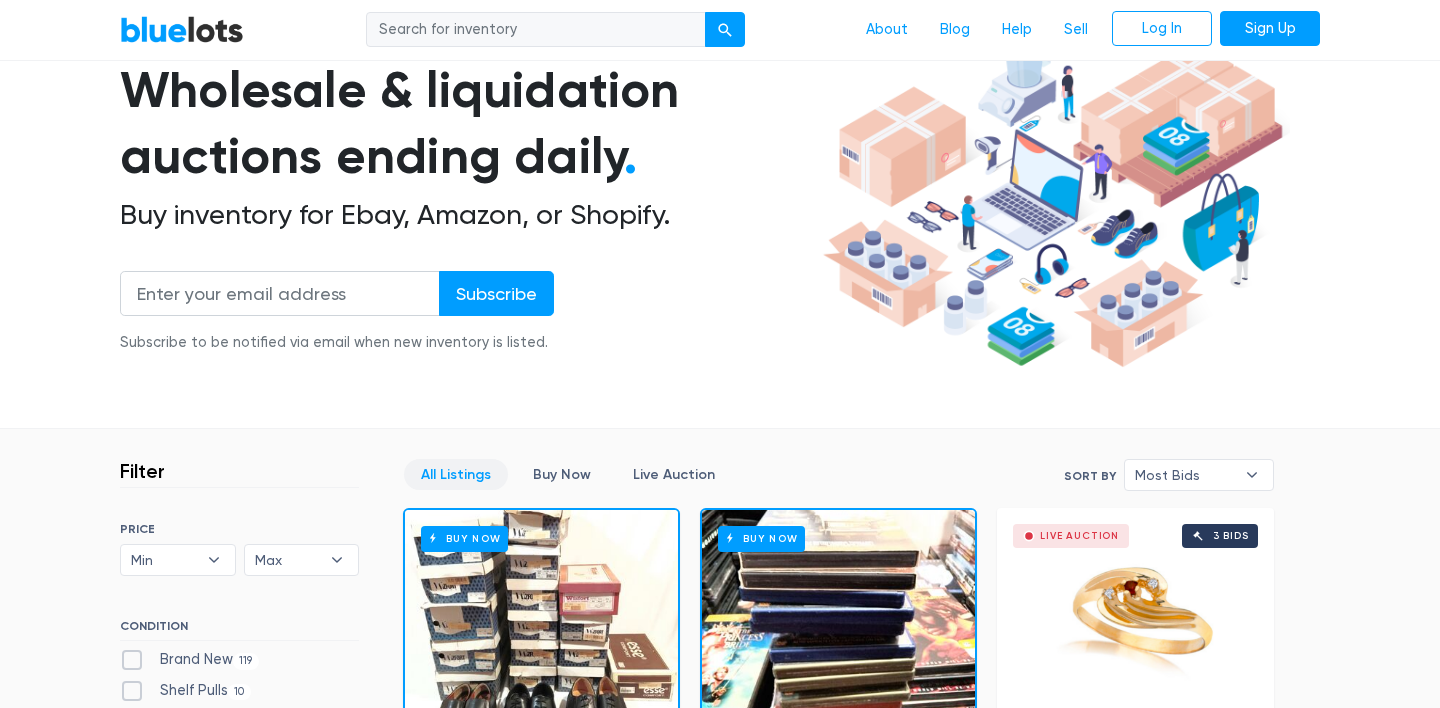 scroll, scrollTop: 358, scrollLeft: 0, axis: vertical 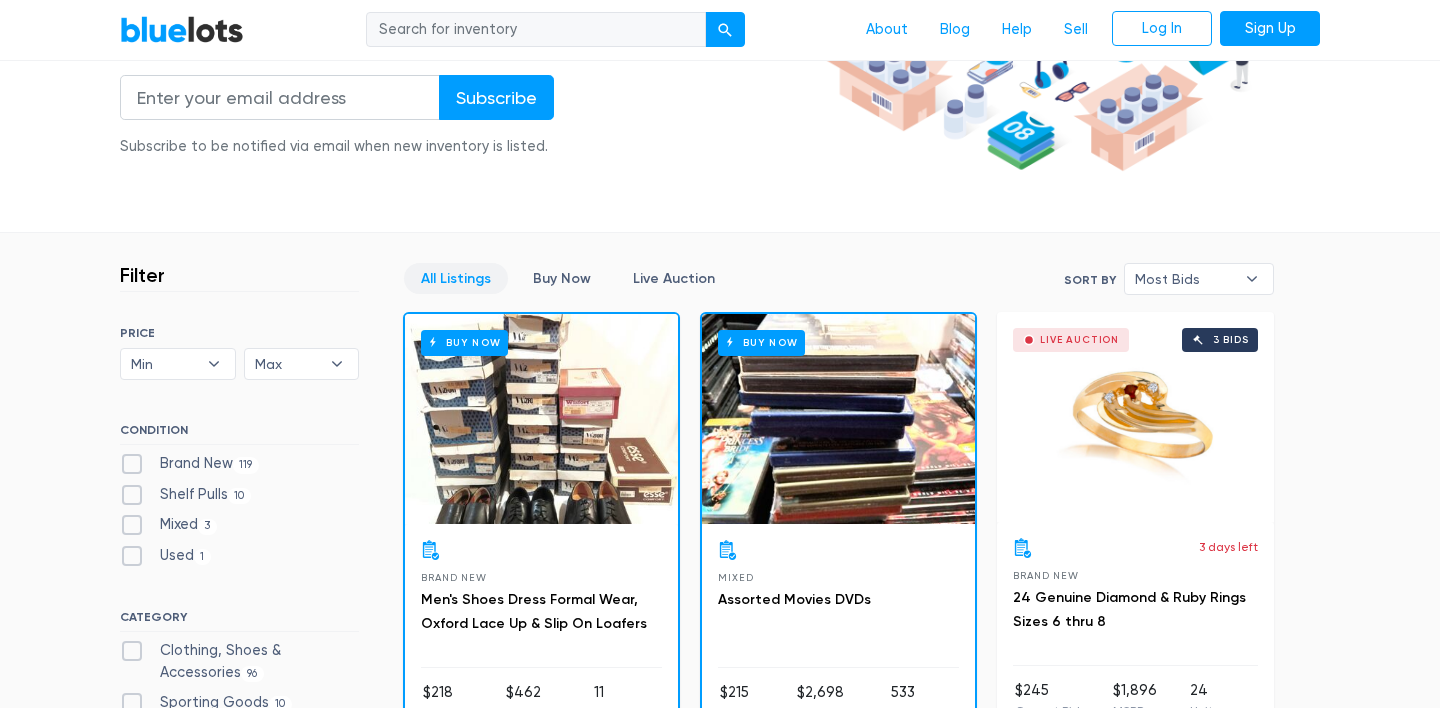 click at bounding box center (536, 30) 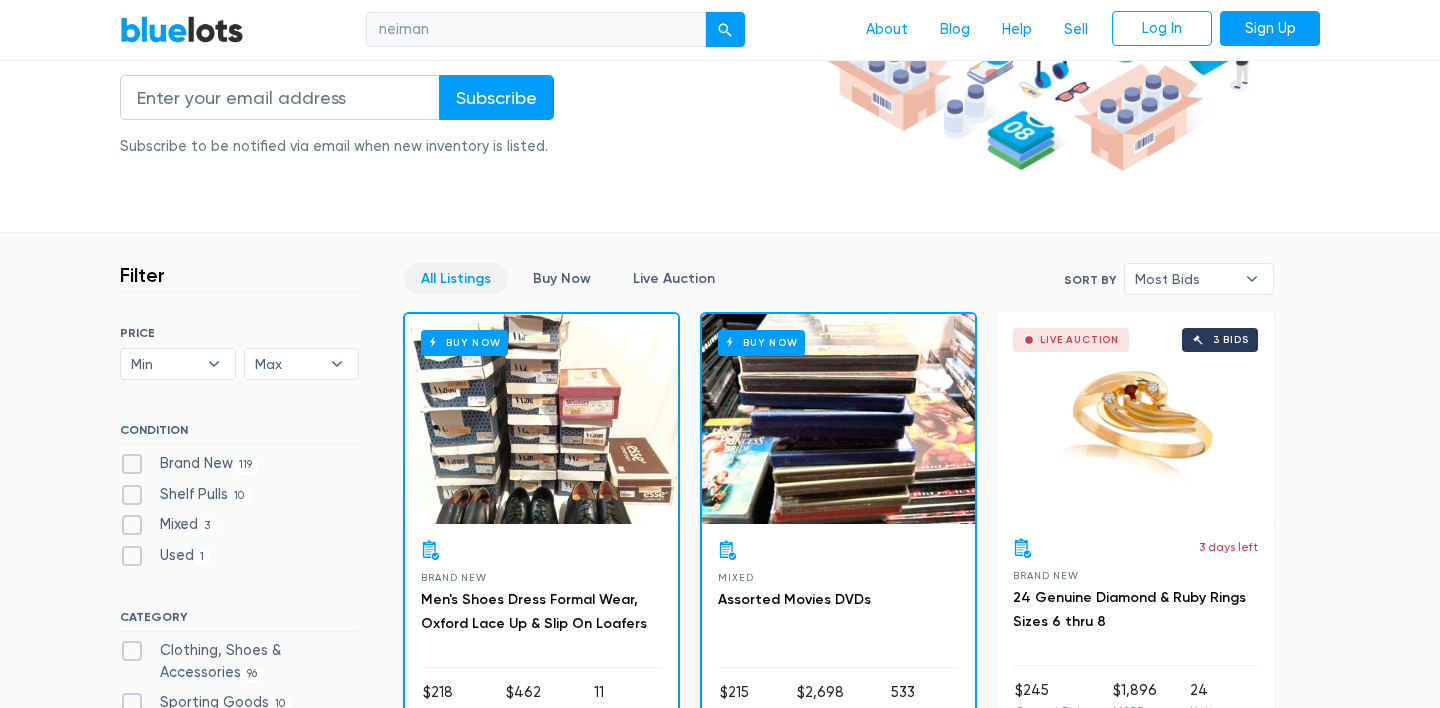 type on "neiman" 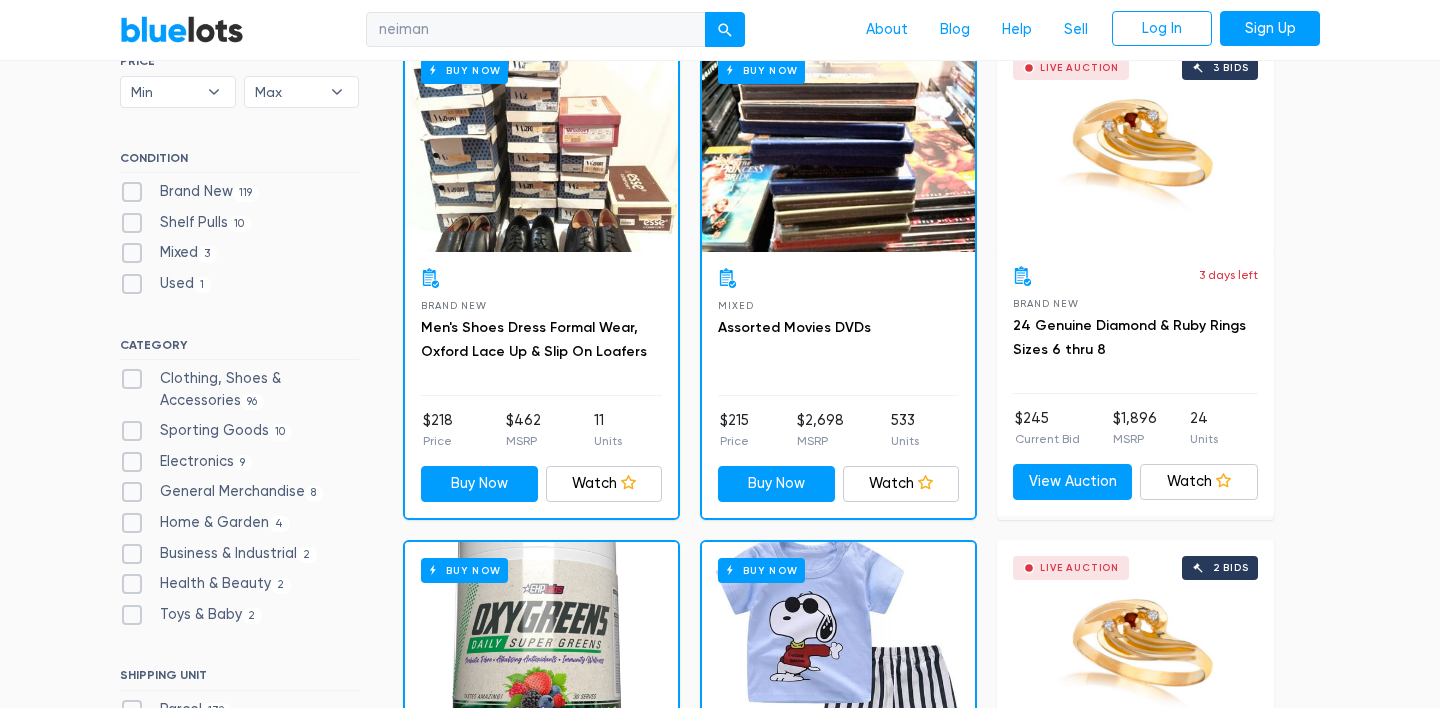 scroll, scrollTop: 762, scrollLeft: 0, axis: vertical 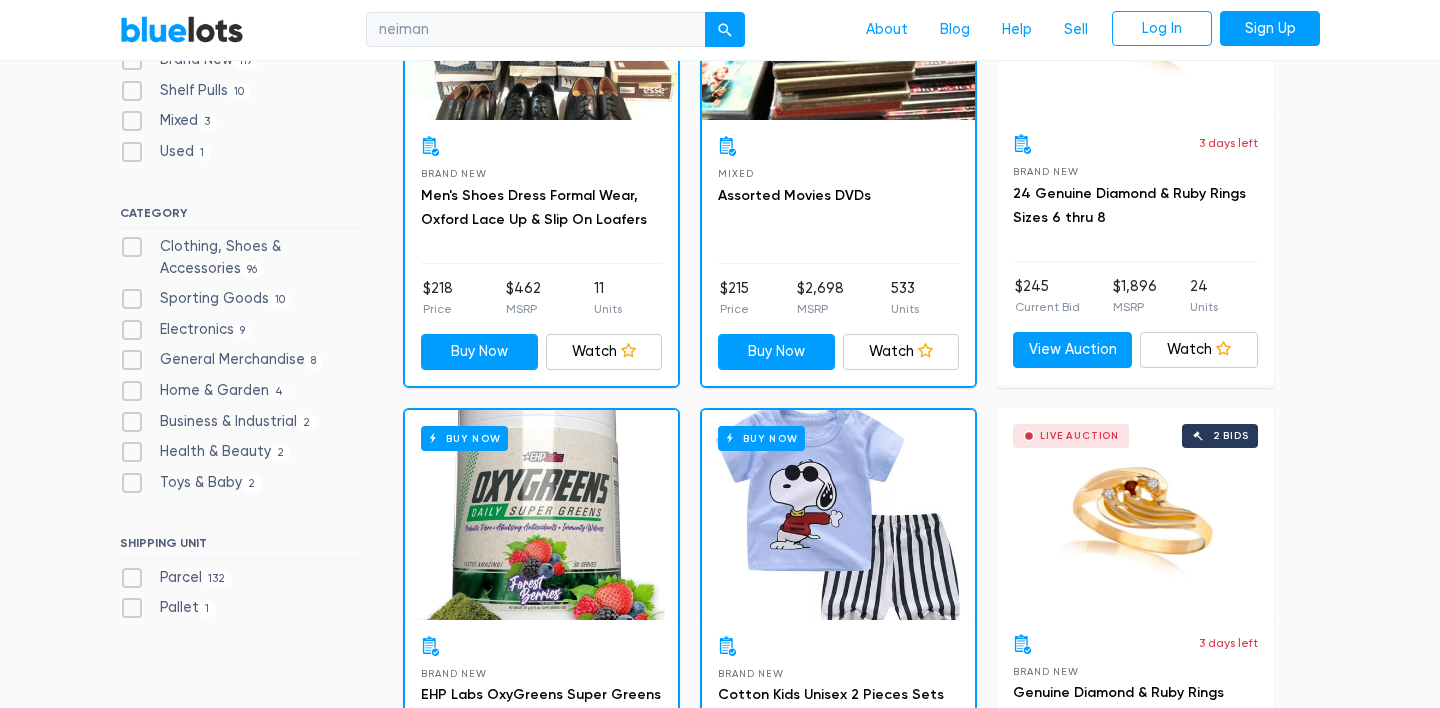 click on "Health & Beauty
2" at bounding box center (205, 452) 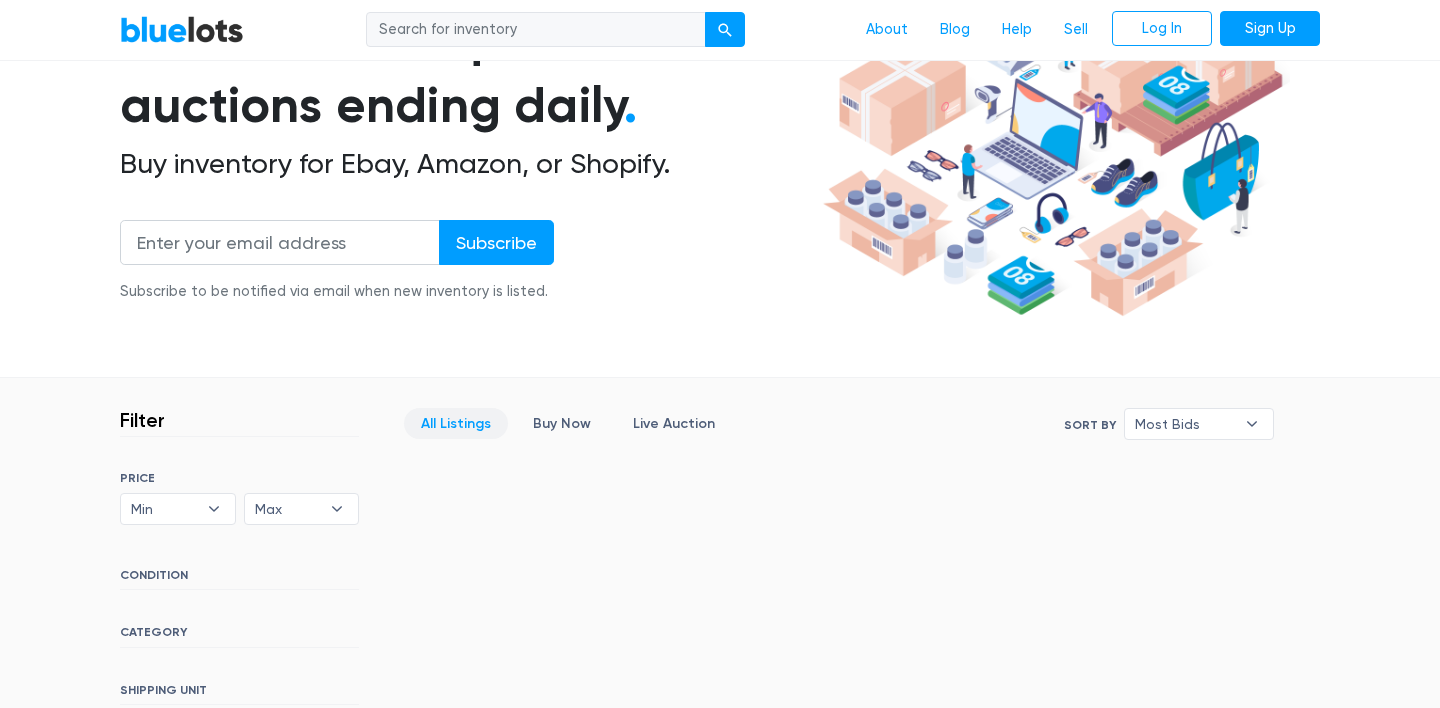scroll, scrollTop: 0, scrollLeft: 0, axis: both 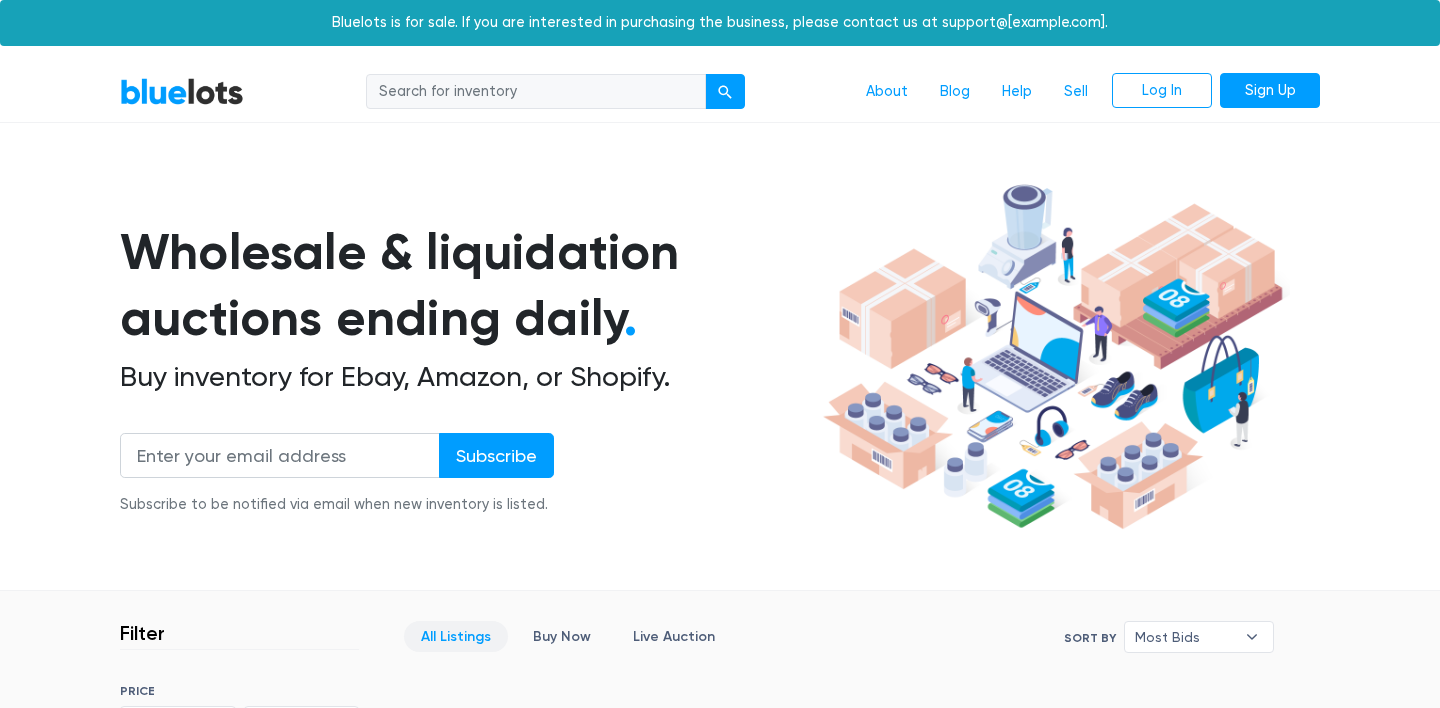 click at bounding box center [536, 92] 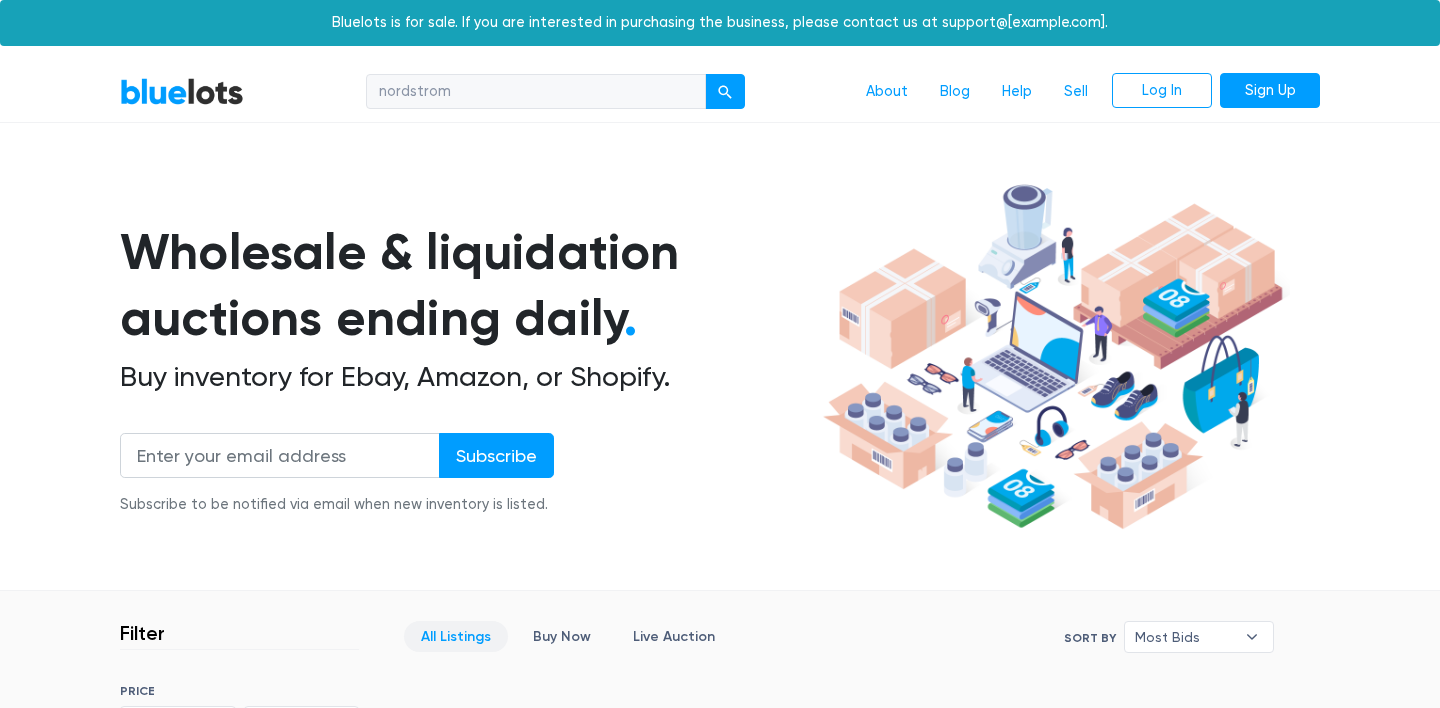 type on "nordstrom" 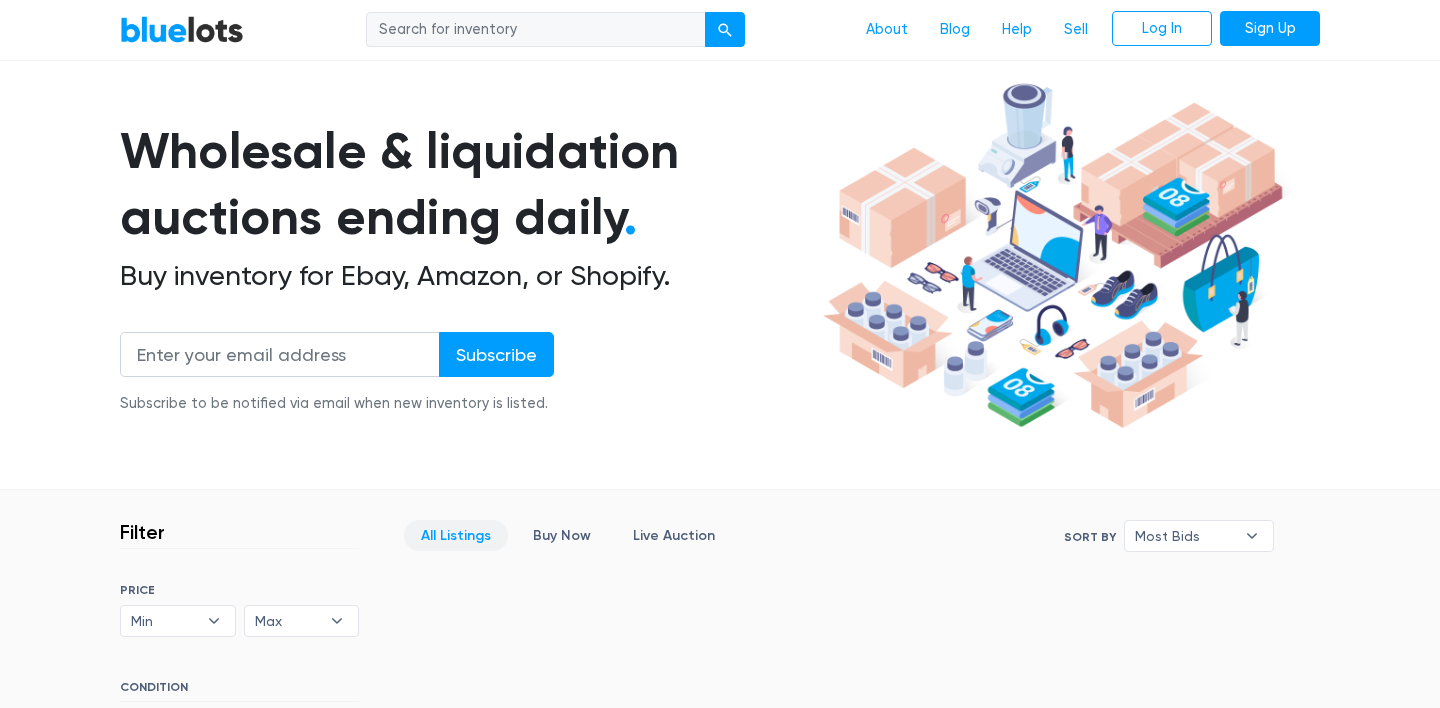 scroll, scrollTop: 0, scrollLeft: 0, axis: both 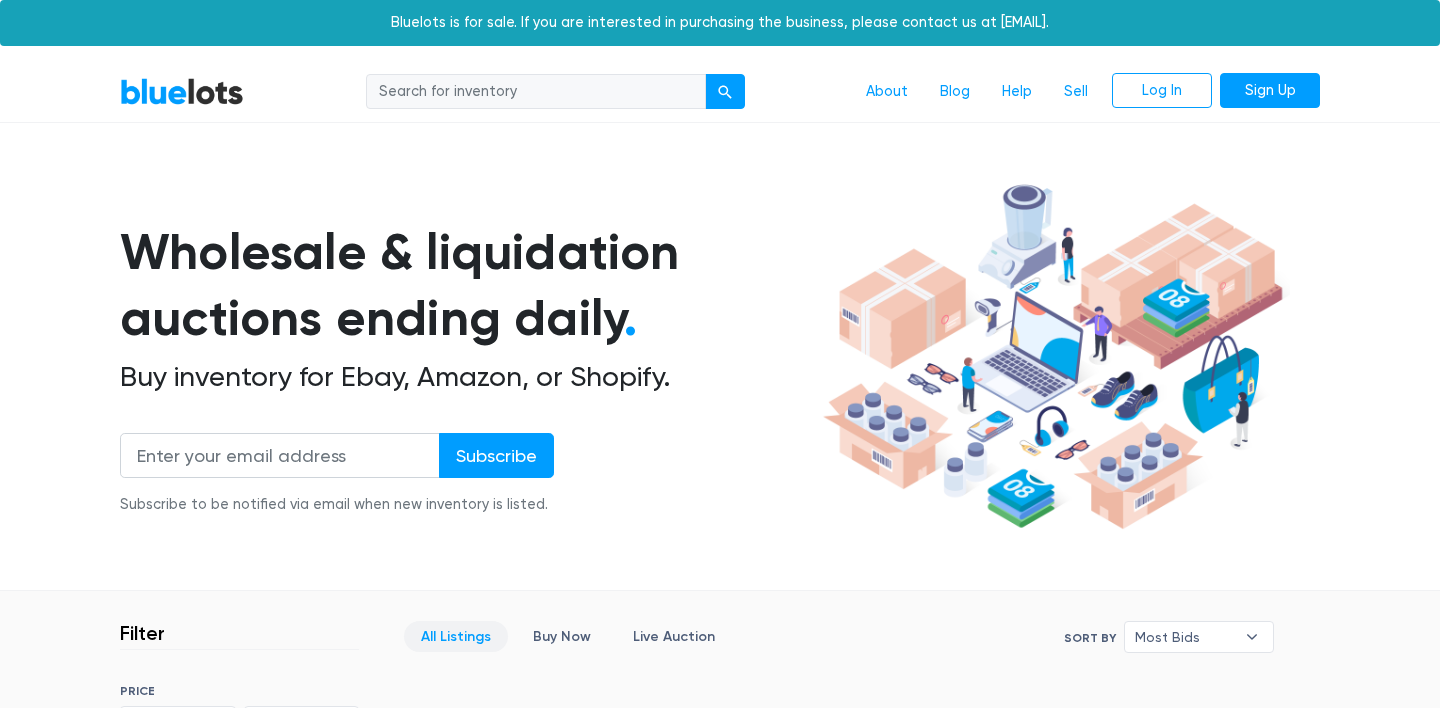 click at bounding box center [536, 92] 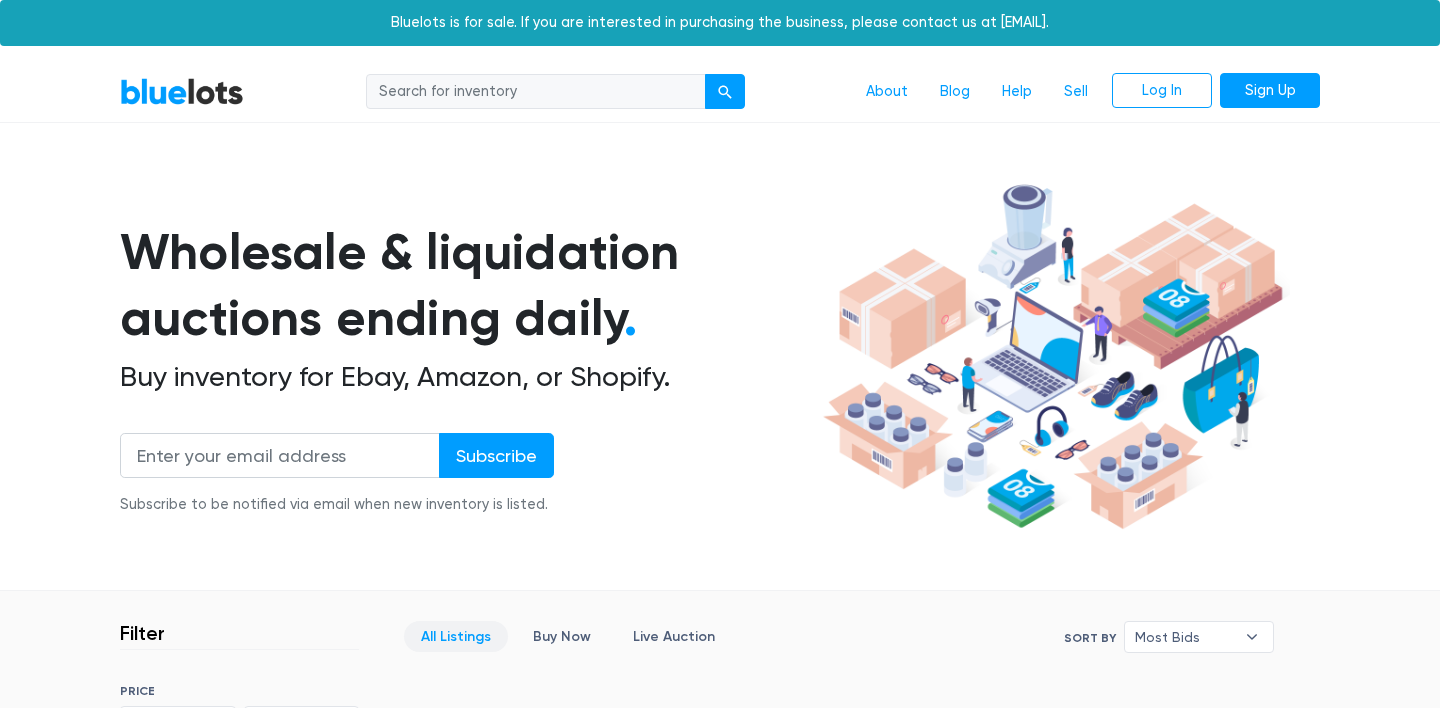 click on "BlueLots
About
Blog
Help
Sell
Log In
Sign Up" at bounding box center [720, 92] 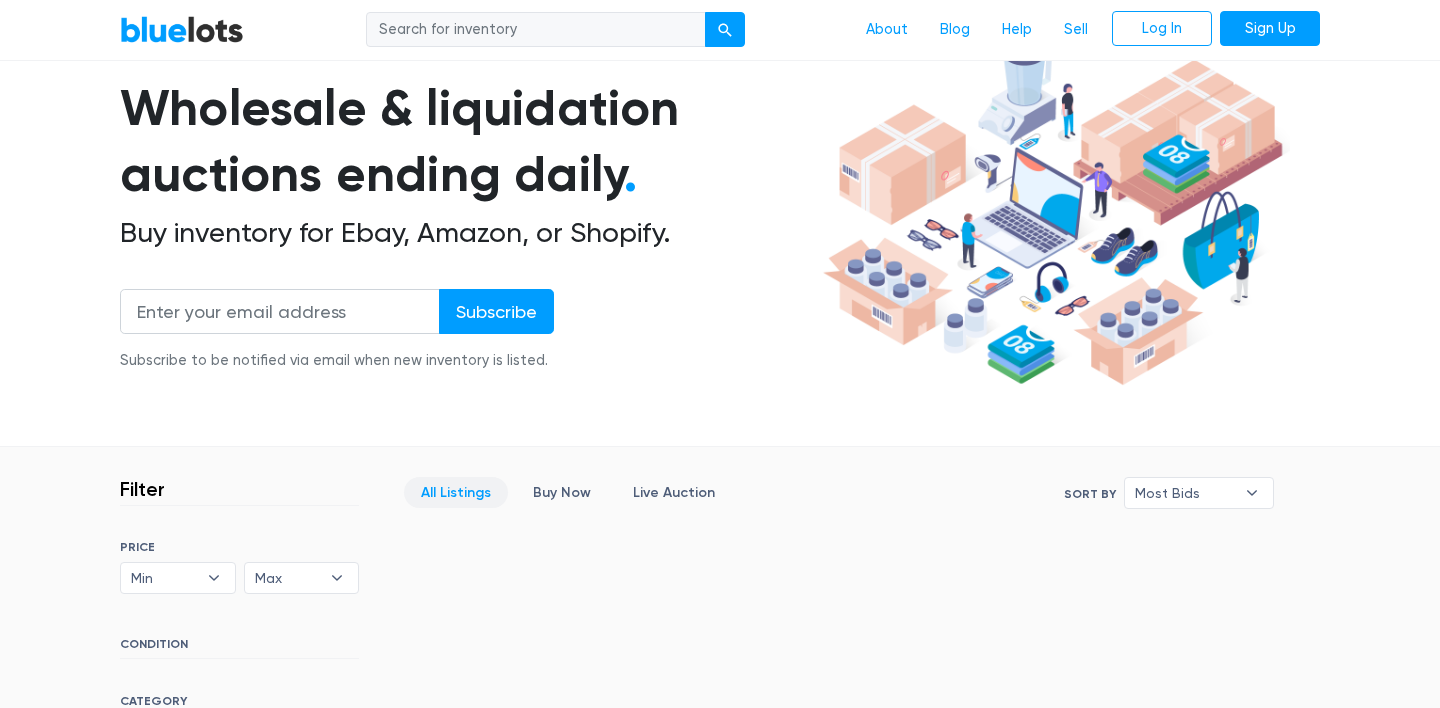 scroll, scrollTop: 339, scrollLeft: 0, axis: vertical 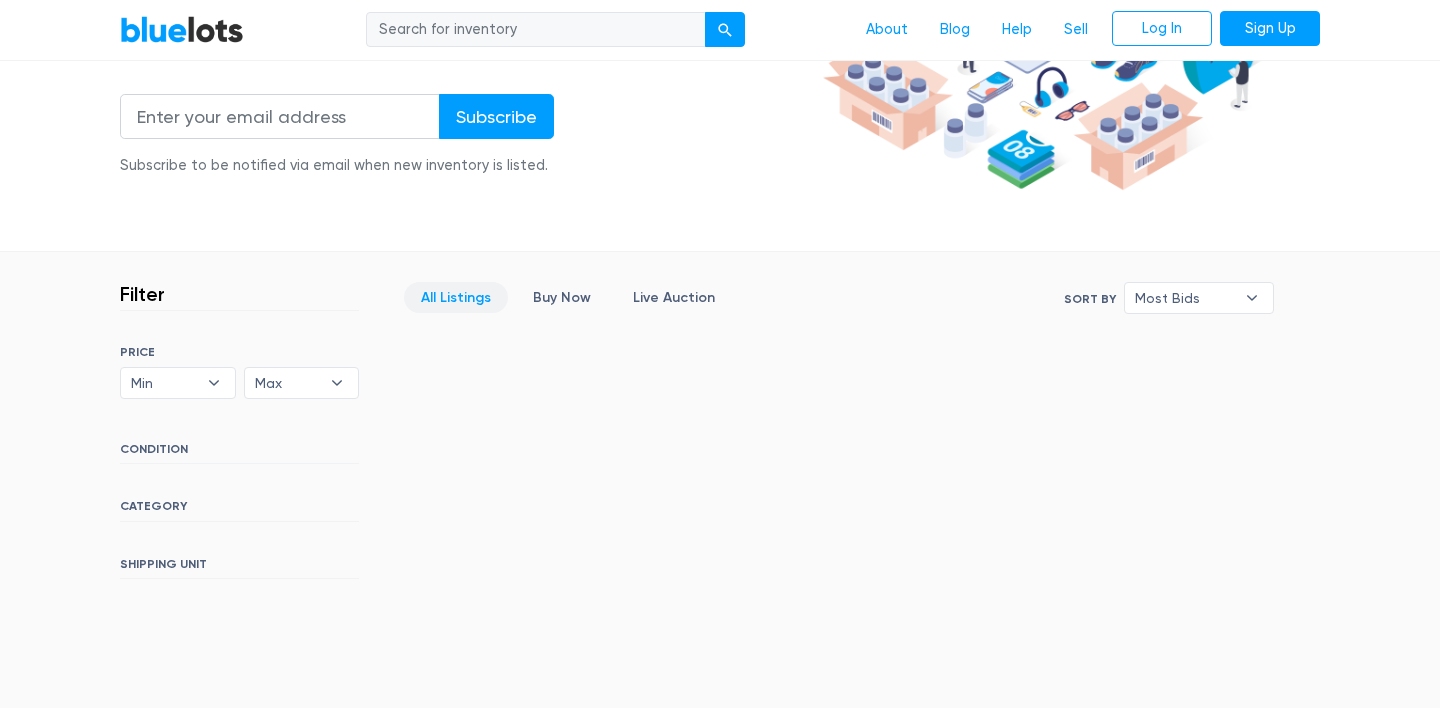 click on "SORT BY
Most Bids
Ending Soonest
Newly Listed
Lowest Price
Highest Price Most Bids ▾ Most Bids Ending Soonest Newly Listed Lowest Price Highest Price
PRICE
Min $100
$200
$300
$400
$500
$1,000
$2,000
$3,000 Min ▾ Min $100 $200 $300 $400 $500 $1,000 $2,000 $3,000
Max $100
$200
$300
$400
$500
$1,000
$2,000
$3,000 Max ▾ Max $100 $200 $300 $400 $500 $1,000 $2,000 $3,000
CONDITION
CATEGORY
SHIPPING UNIT" at bounding box center (239, 462) 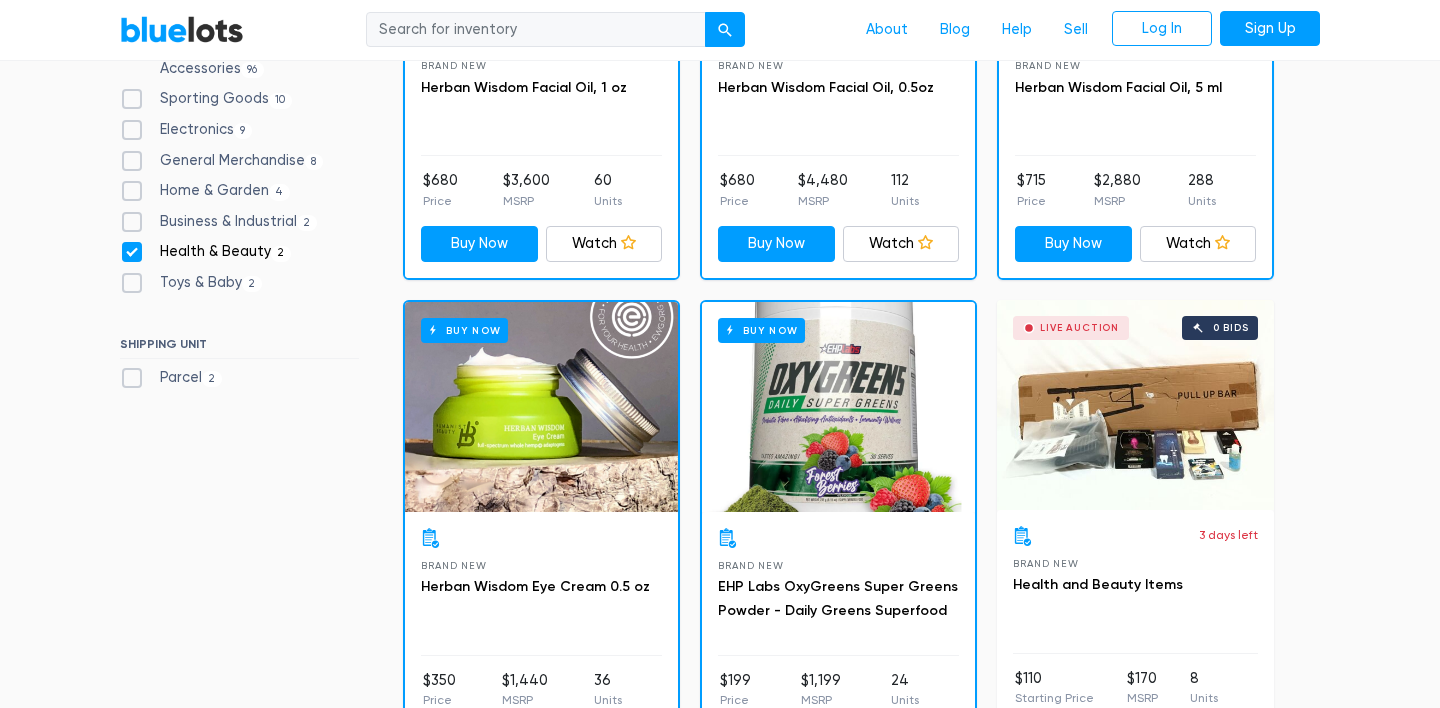 scroll, scrollTop: 852, scrollLeft: 0, axis: vertical 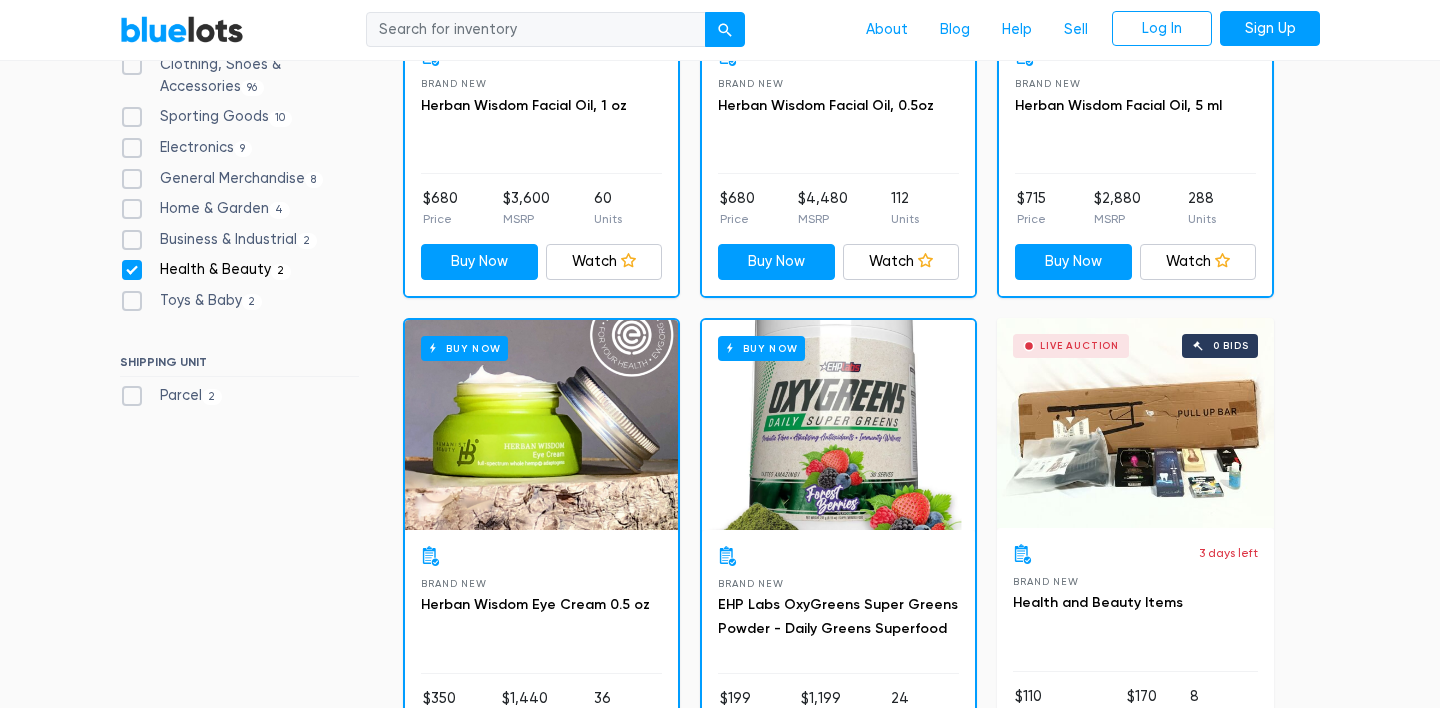 click on "Health & Beauty
2" at bounding box center [205, 270] 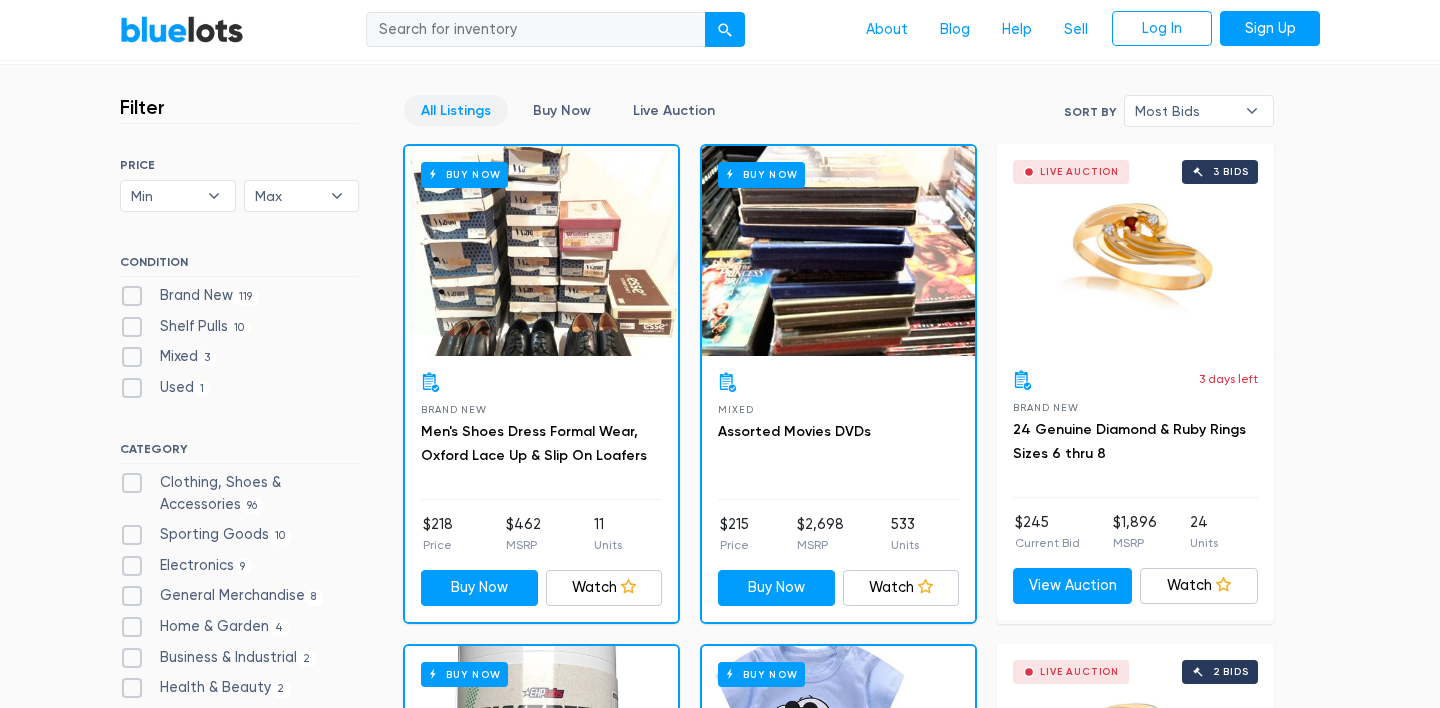 scroll, scrollTop: 520, scrollLeft: 0, axis: vertical 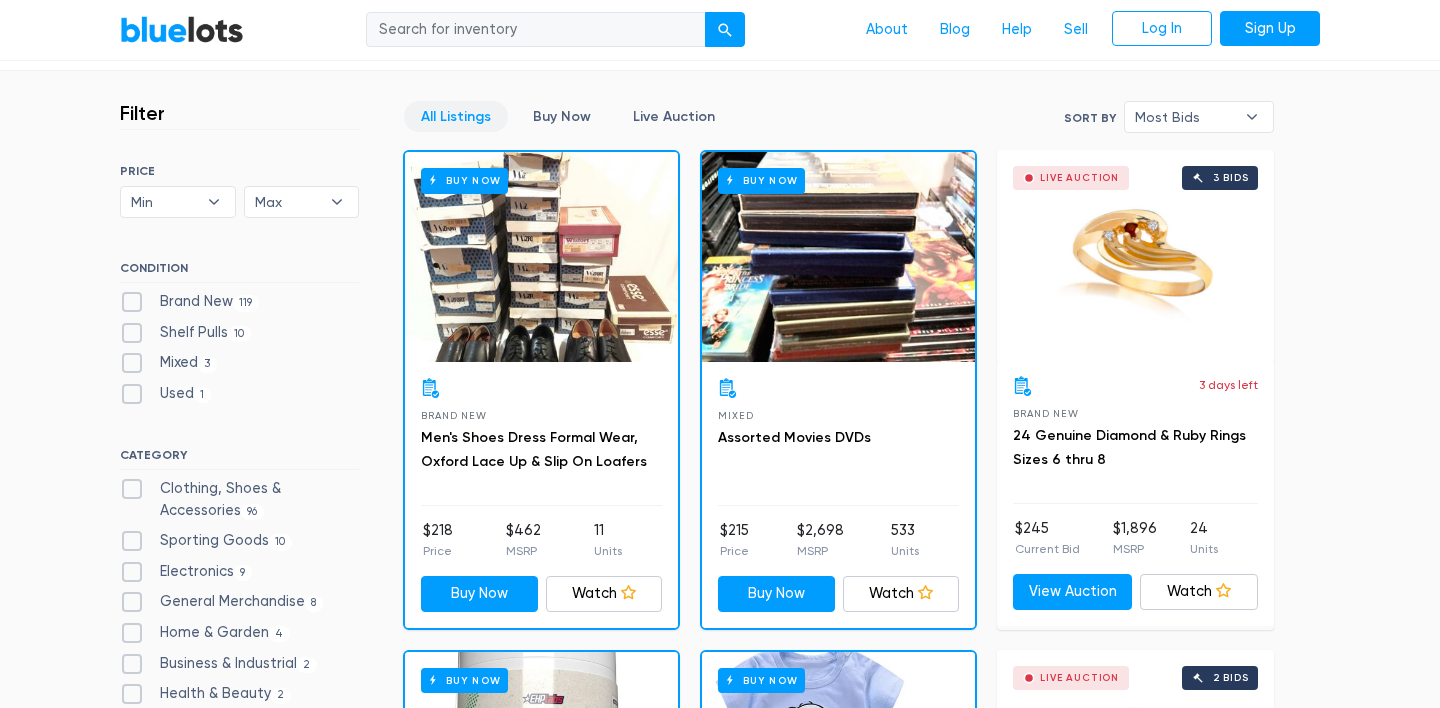 click on "Clothing, Shoes & Accessories
[NUMBER]" at bounding box center [239, 499] 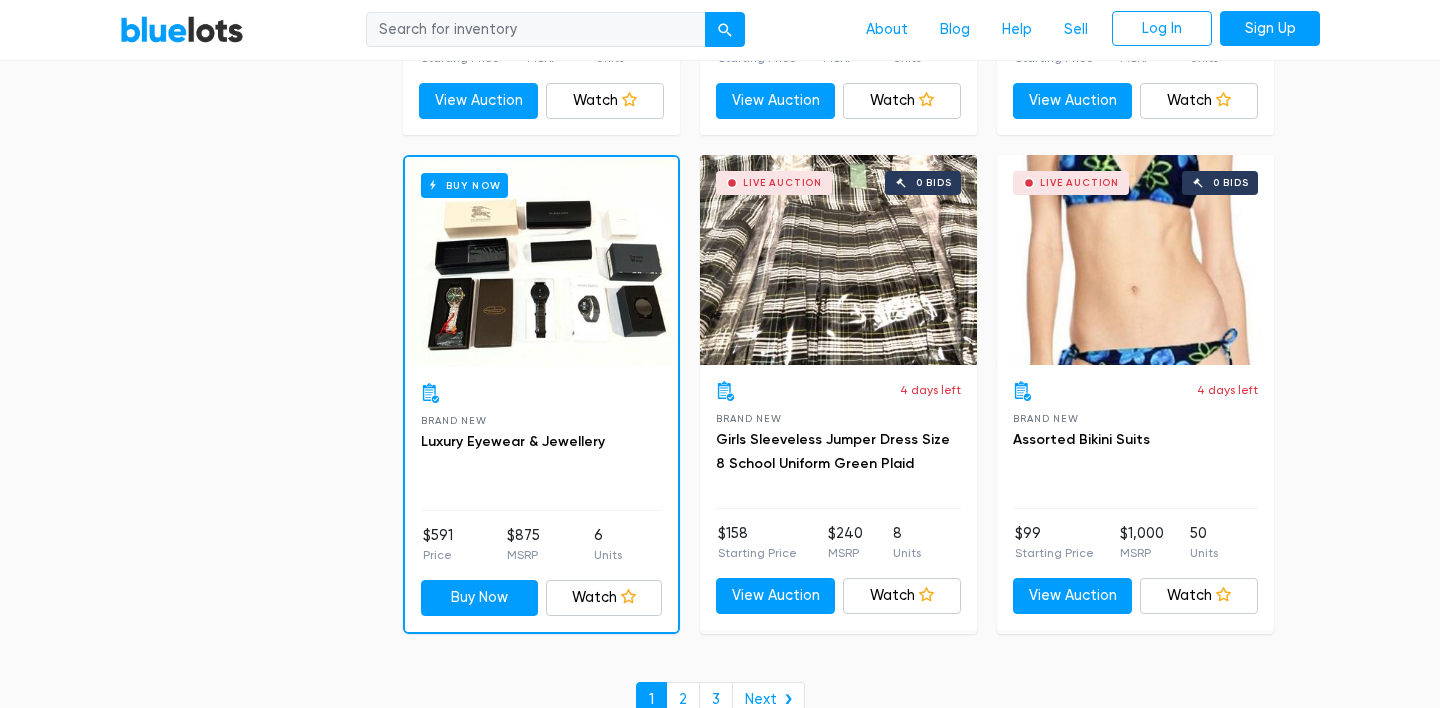 scroll, scrollTop: 8851, scrollLeft: 0, axis: vertical 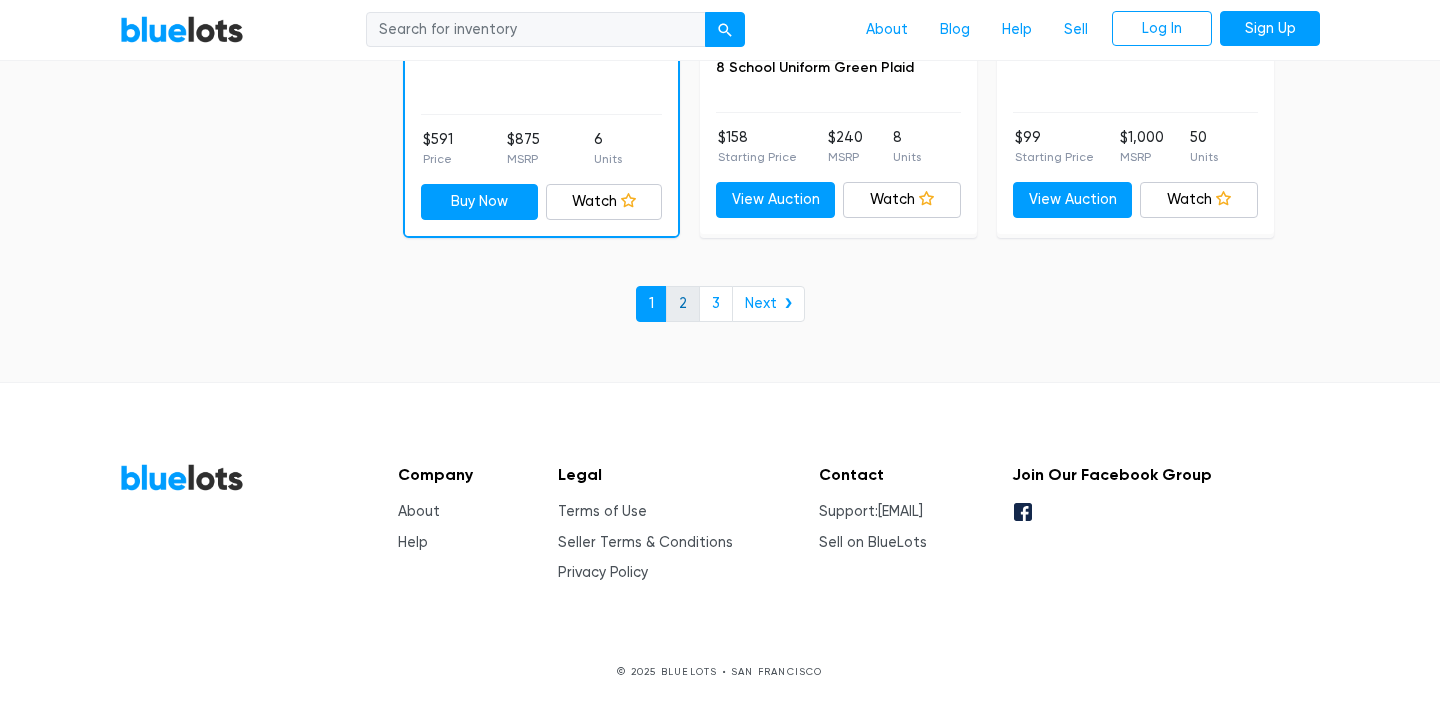 click on "2" at bounding box center (683, 304) 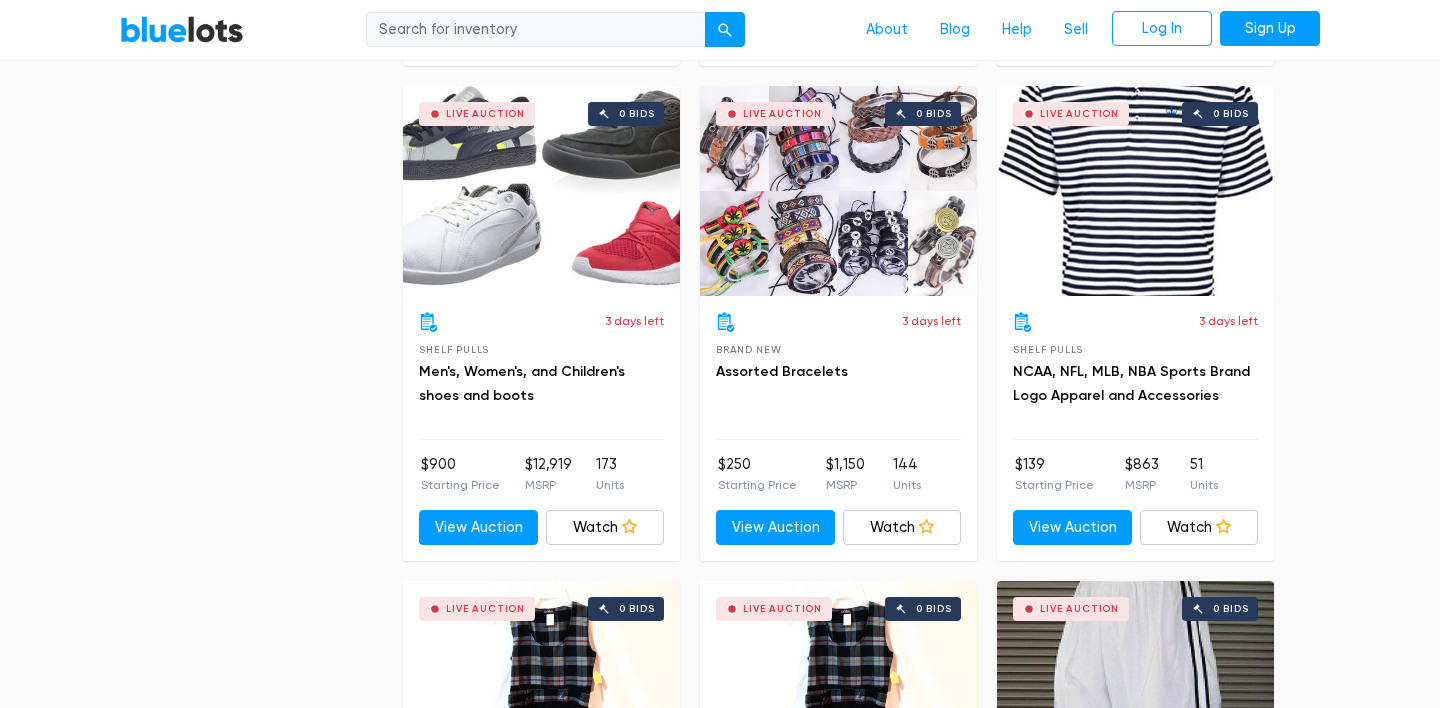 scroll, scrollTop: 4659, scrollLeft: 0, axis: vertical 